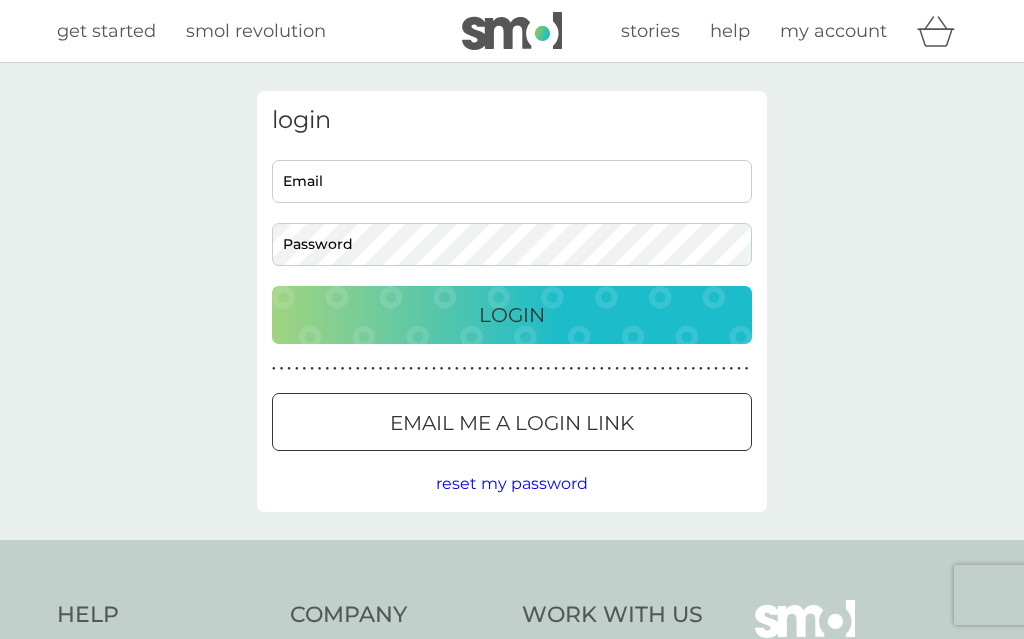 scroll, scrollTop: 0, scrollLeft: 0, axis: both 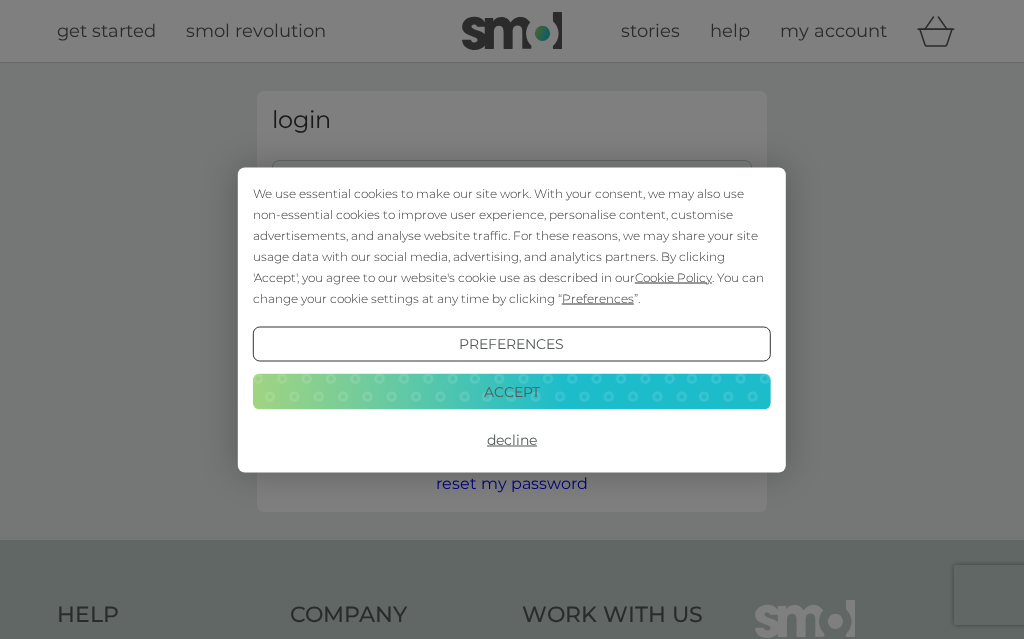 click on "We use essential cookies to make our site work. With your consent, we may also use non-essential cookies to improve user experience, personalise content, customise advertisements, and analyse website traffic. For these reasons, we may share your site usage data with our social media, advertising, and analytics partners. By clicking 'Accept', you agree to our website's cookie use as described in our  Cookie Policy . You can change your cookie settings at any time by clicking “ Preferences ”." at bounding box center (512, 245) 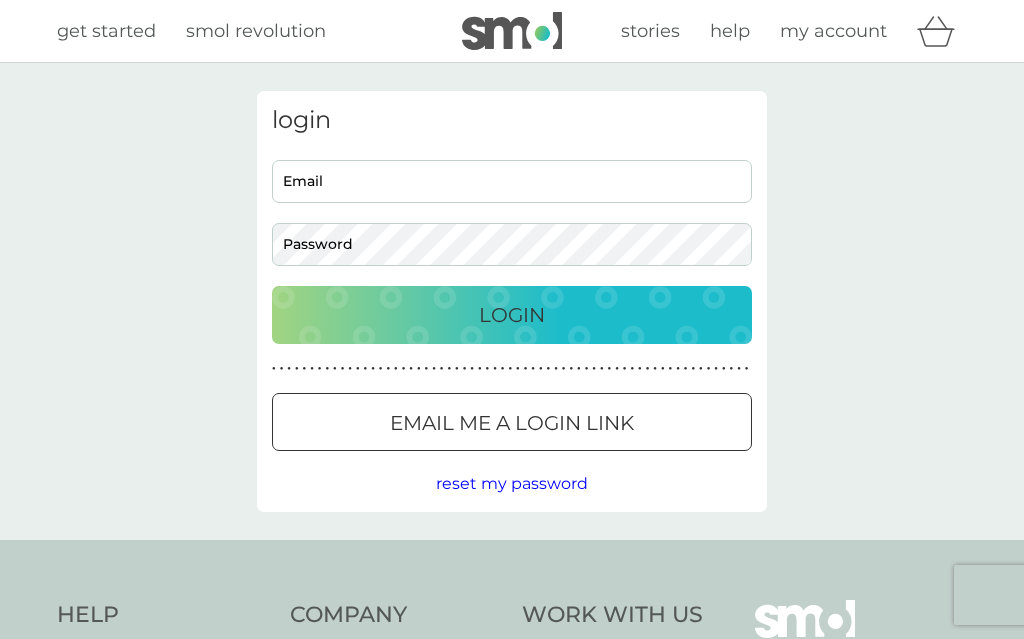 click on "Email" at bounding box center (512, 181) 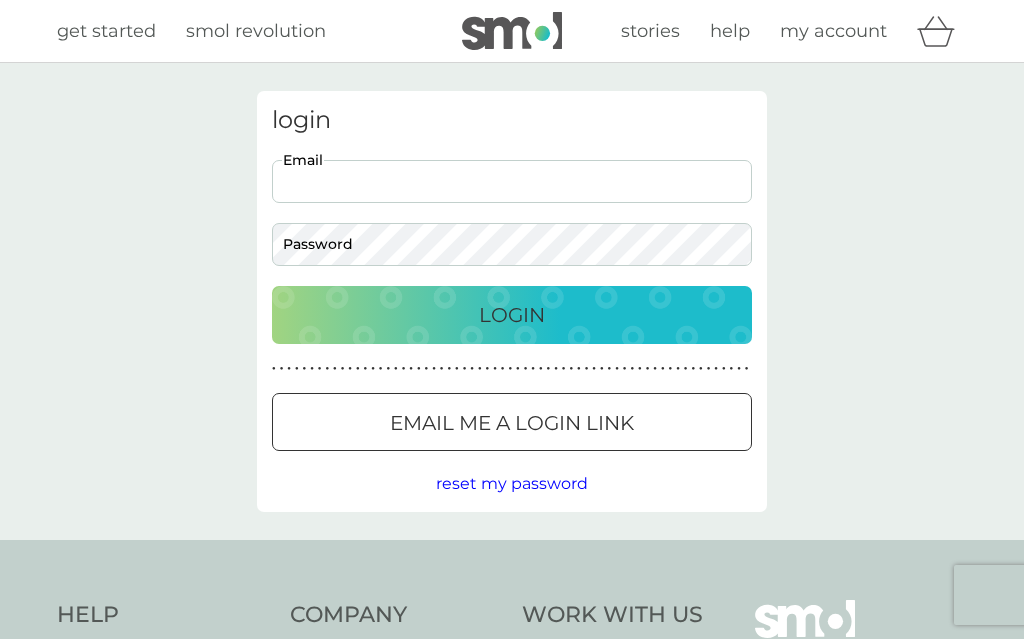 scroll, scrollTop: 0, scrollLeft: 0, axis: both 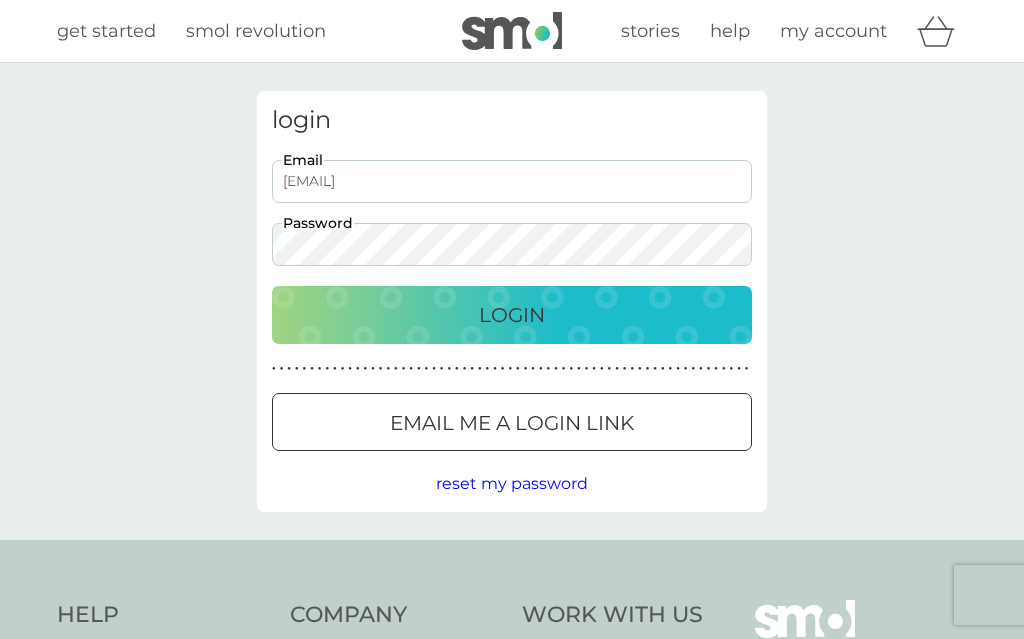click on "Login" at bounding box center (512, 315) 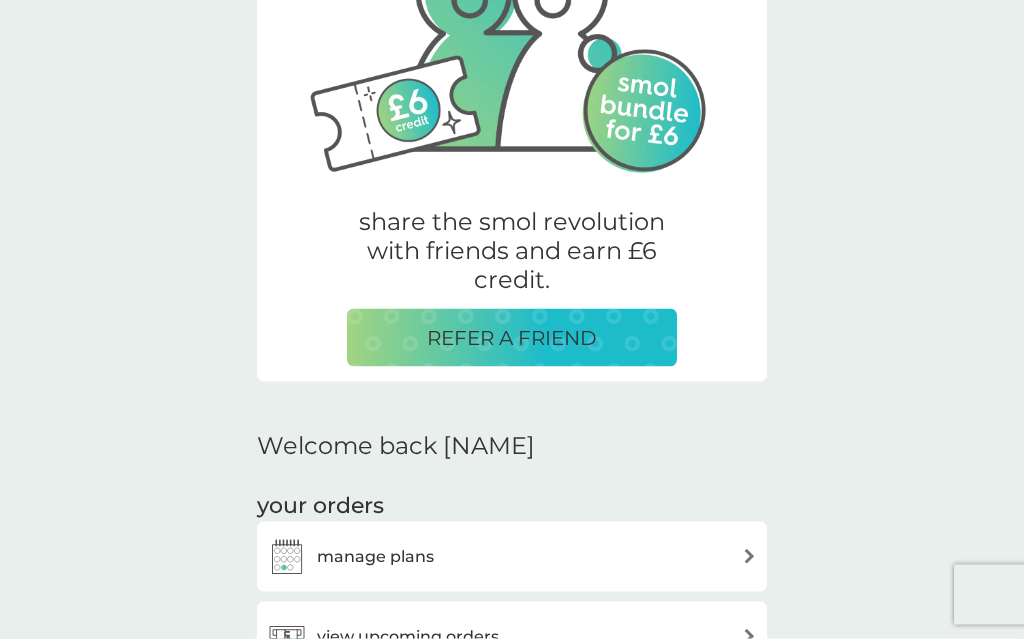 scroll, scrollTop: 567, scrollLeft: 0, axis: vertical 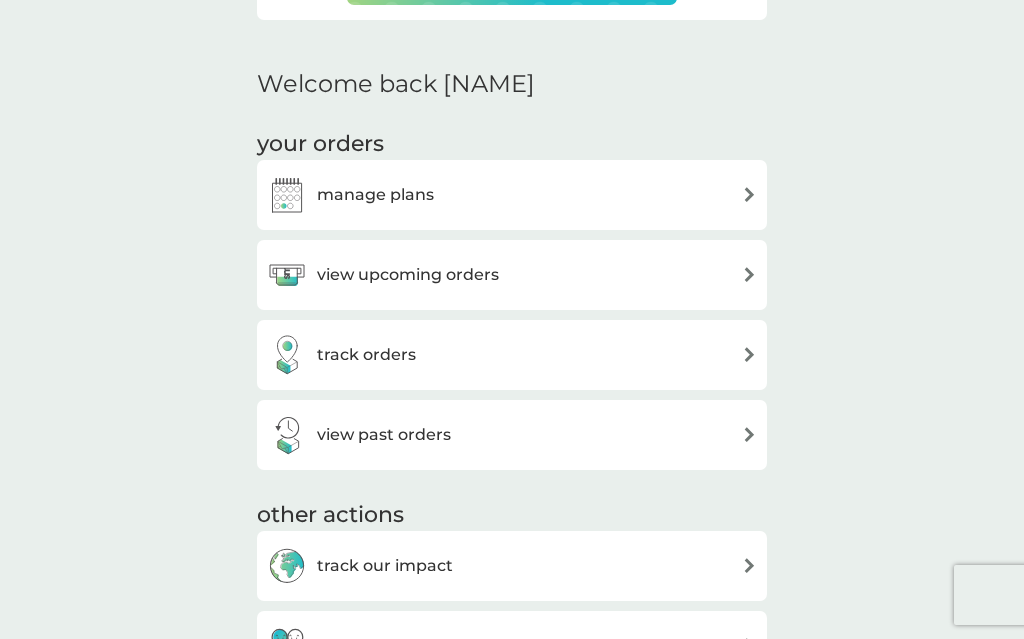 click at bounding box center (749, 194) 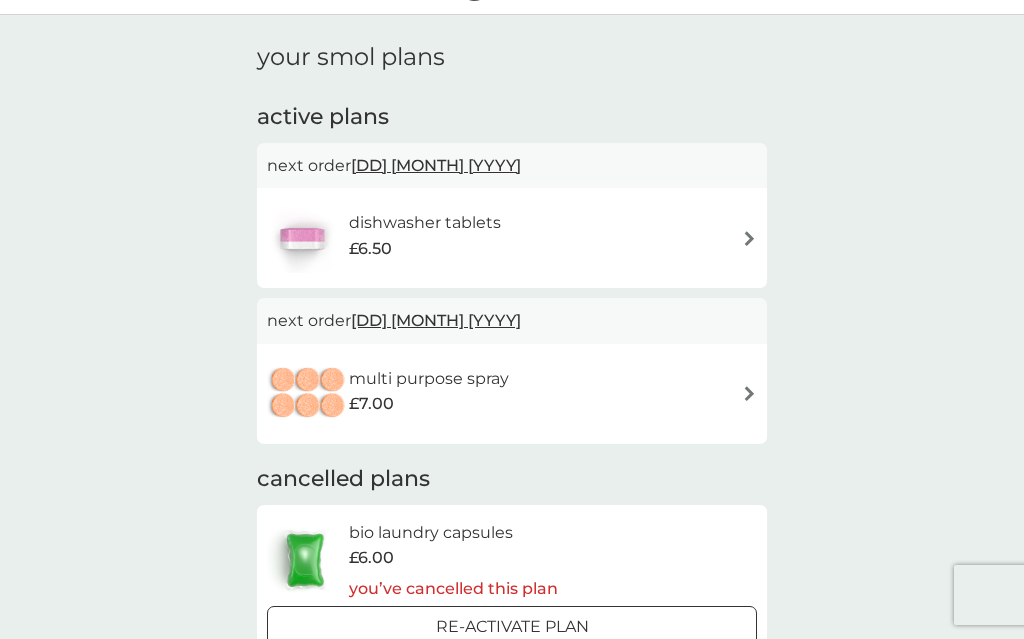 scroll, scrollTop: 49, scrollLeft: 0, axis: vertical 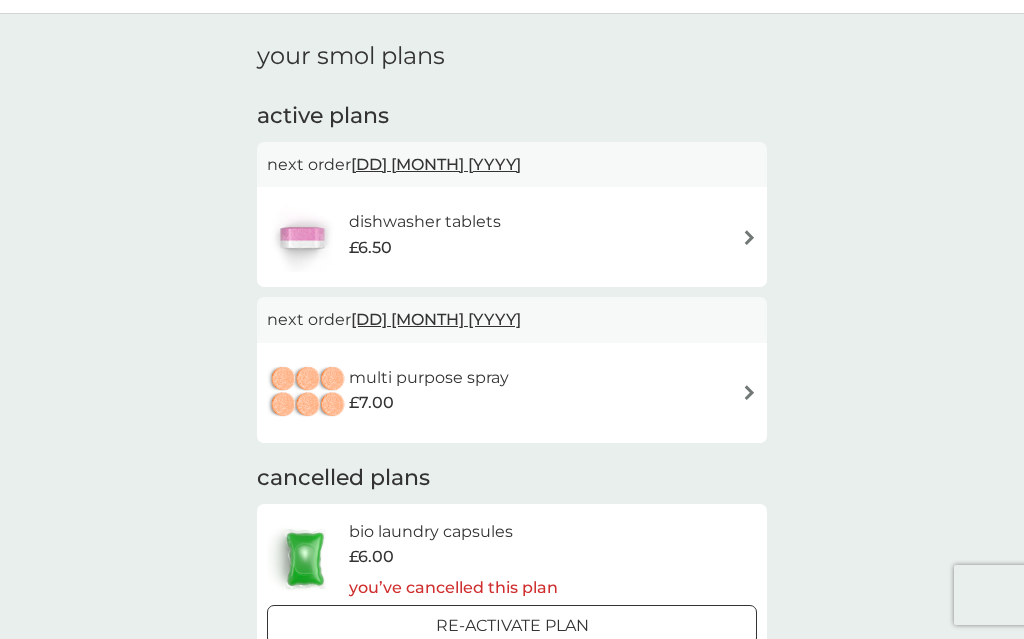 click at bounding box center [749, 392] 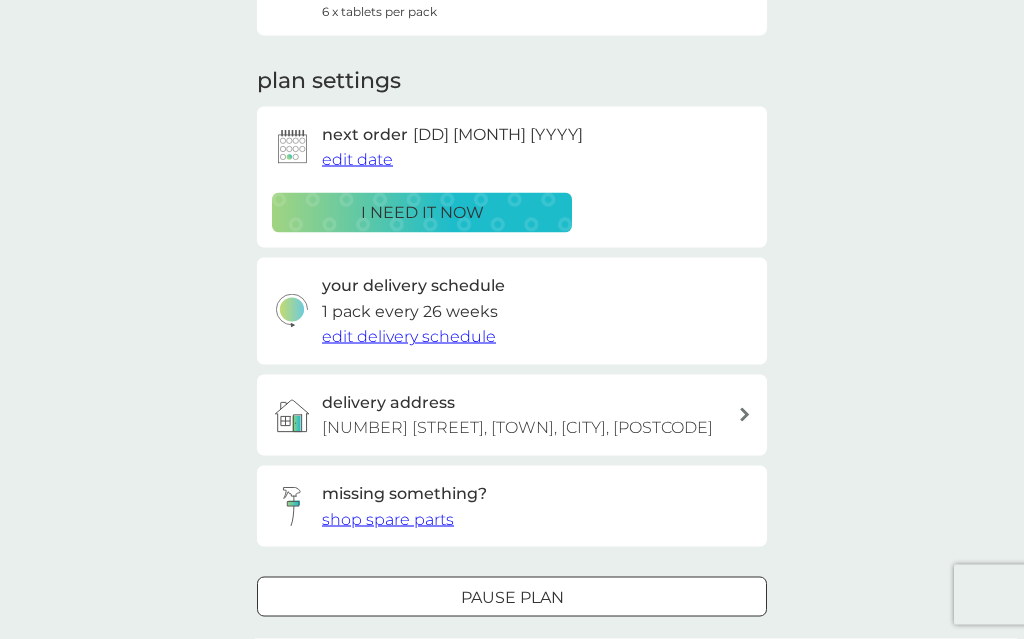 scroll, scrollTop: 232, scrollLeft: 0, axis: vertical 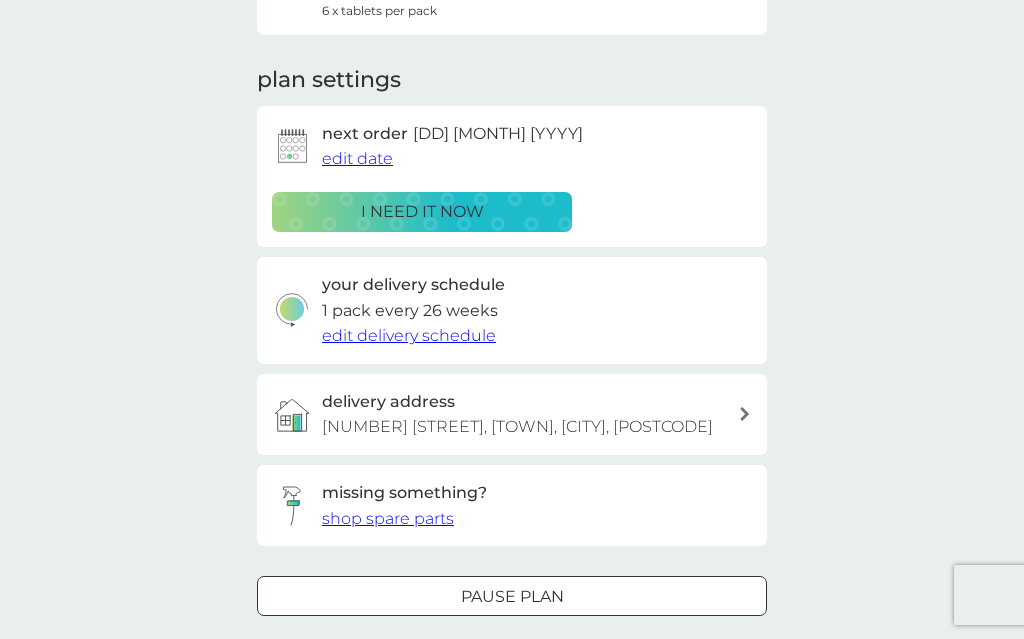 click on "Pause plan" at bounding box center [512, 597] 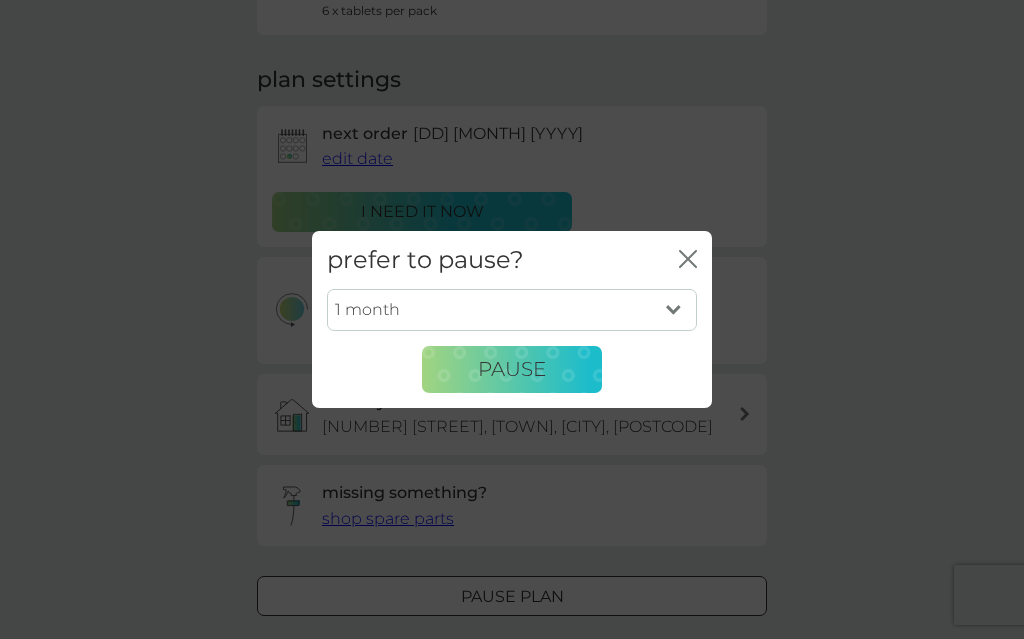 click on "1 month 2 months 3 months 4 months 5 months 6 months" at bounding box center [512, 310] 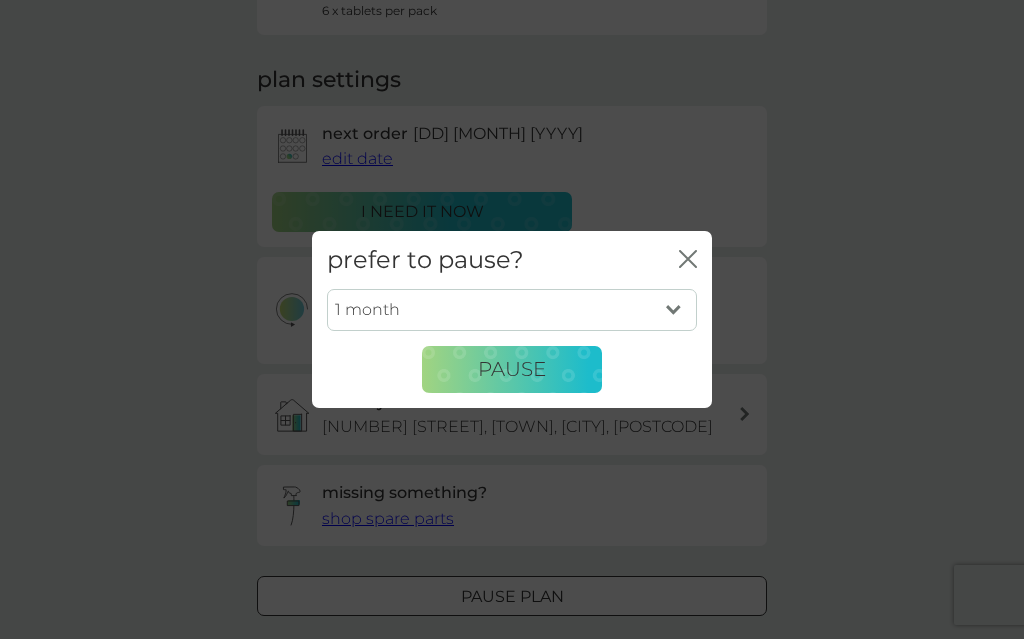 select on "2" 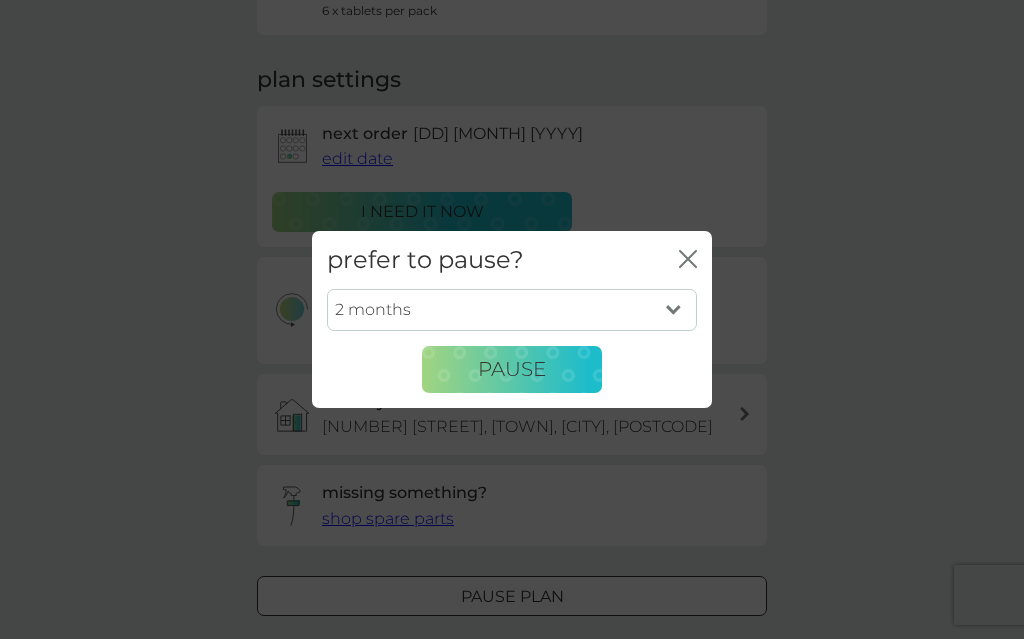 click on "Pause" at bounding box center (512, 370) 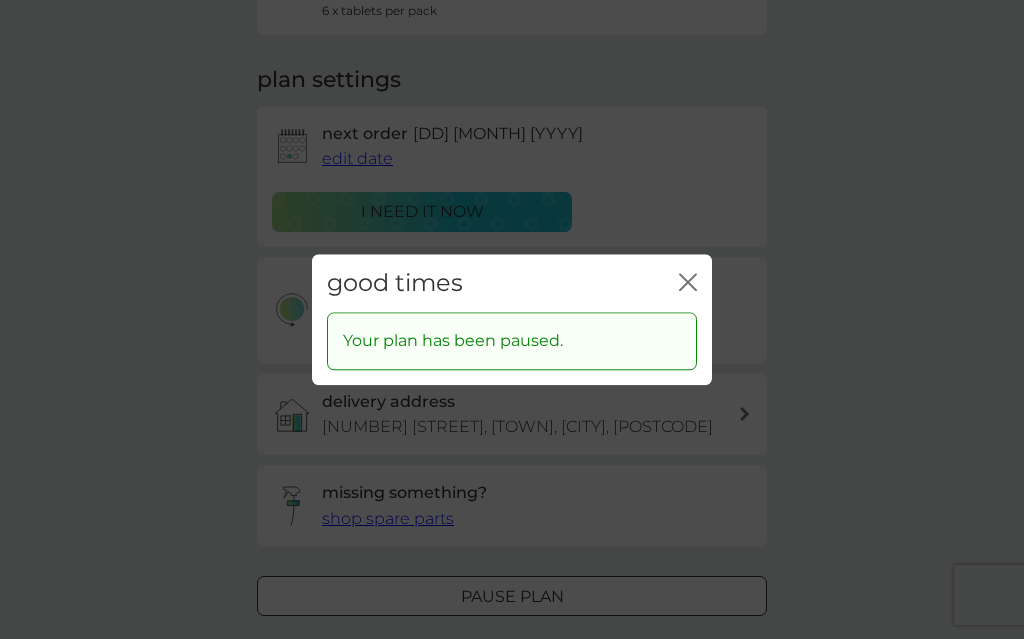 click on "close" 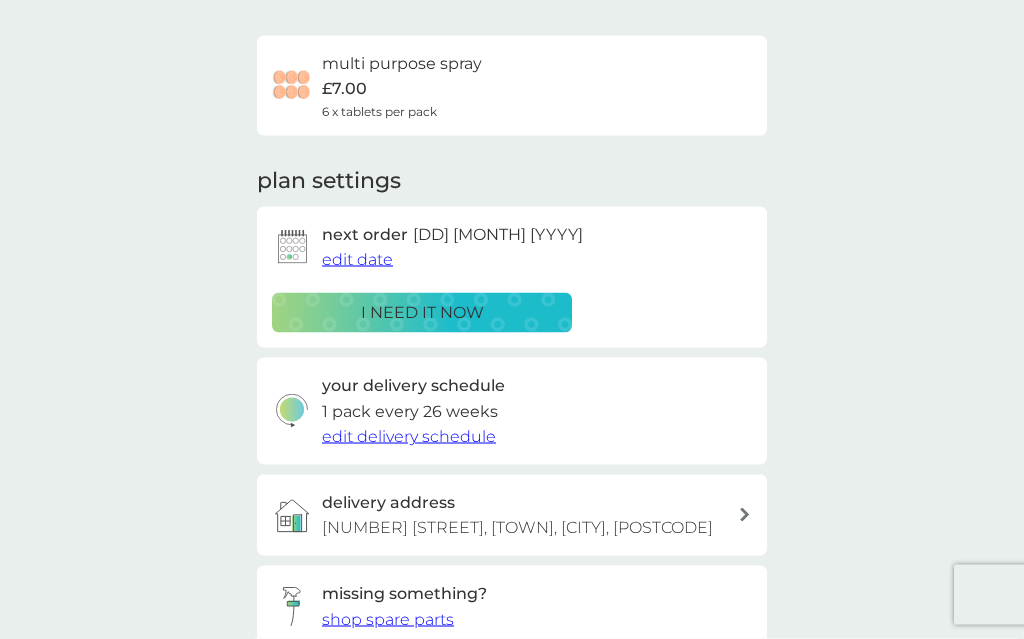 scroll, scrollTop: 132, scrollLeft: 0, axis: vertical 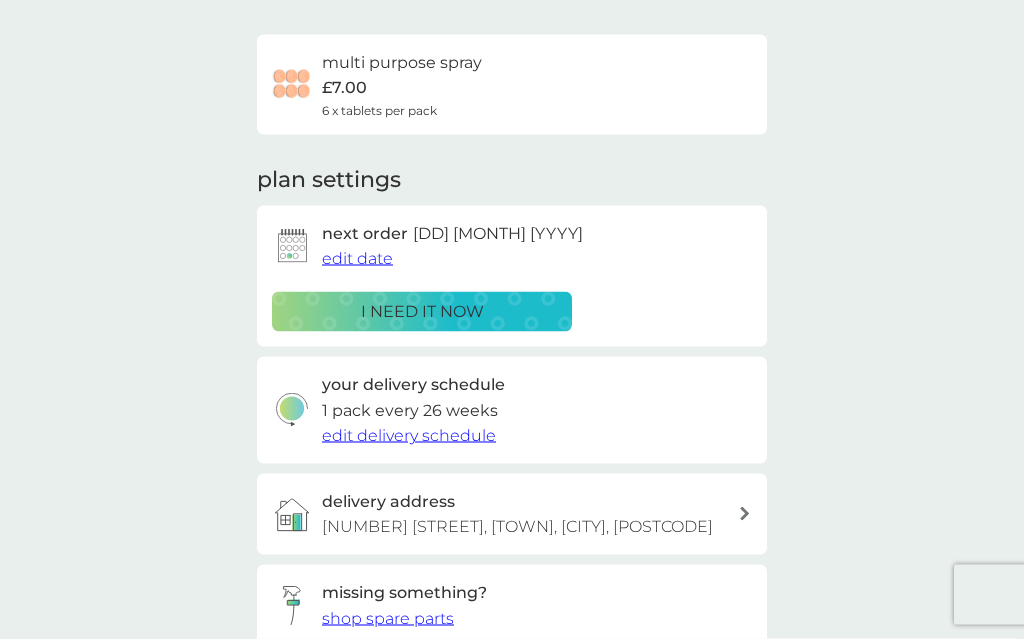 click on "your delivery schedule 1 pack every 26 weeks edit delivery schedule" at bounding box center (512, 410) 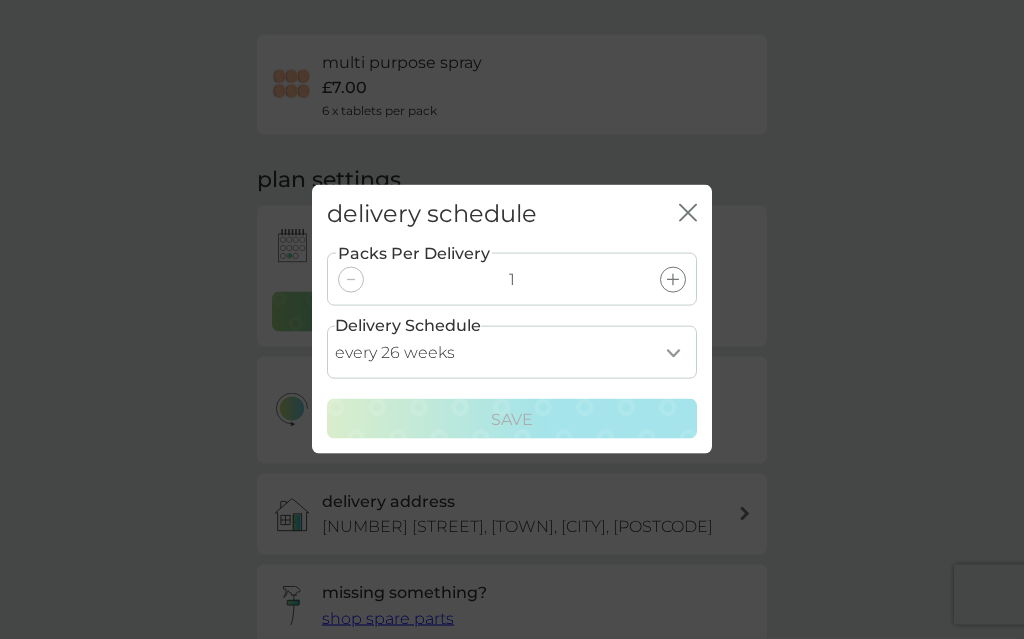 scroll, scrollTop: 133, scrollLeft: 0, axis: vertical 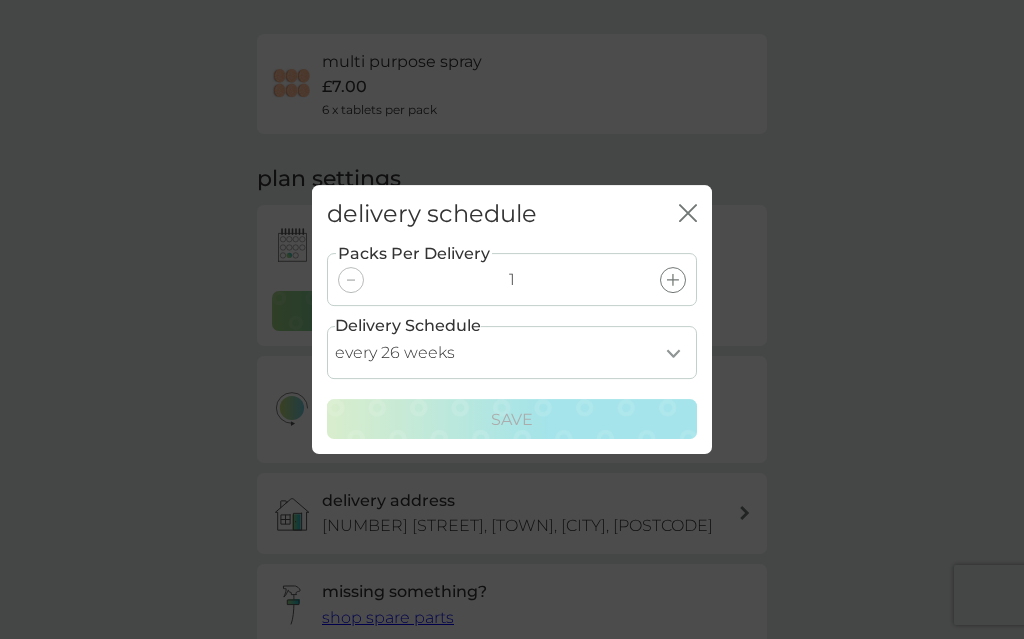 click on "close" 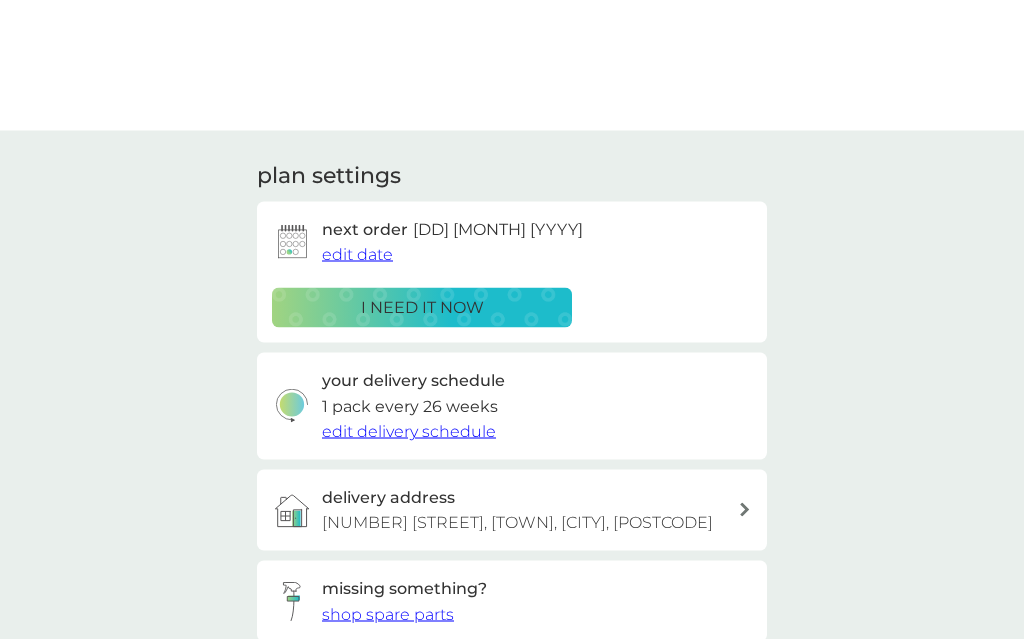 scroll, scrollTop: 0, scrollLeft: 0, axis: both 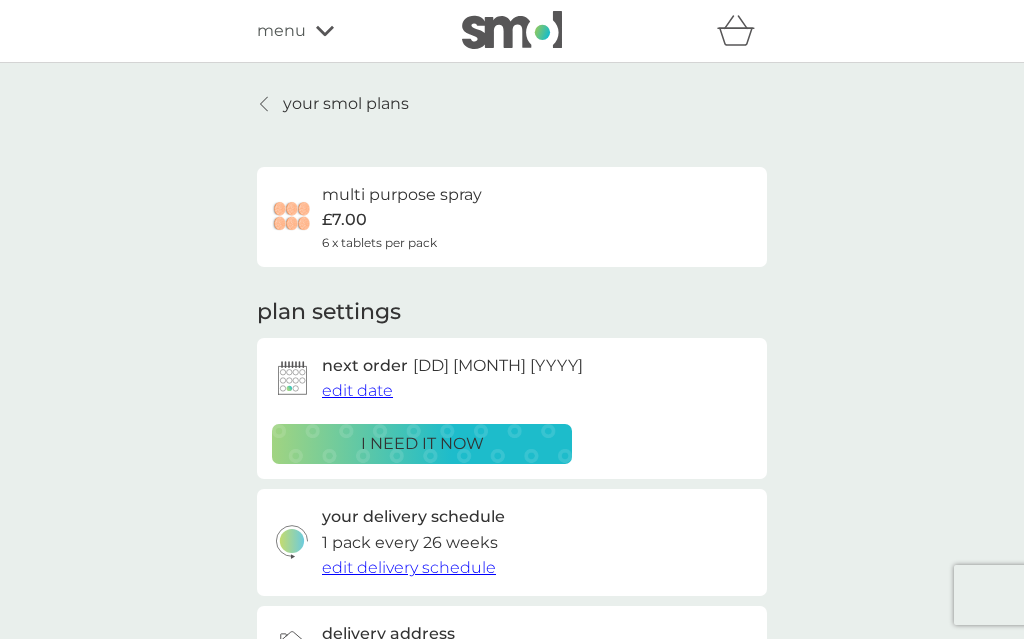 click on "your smol plans" at bounding box center [333, 104] 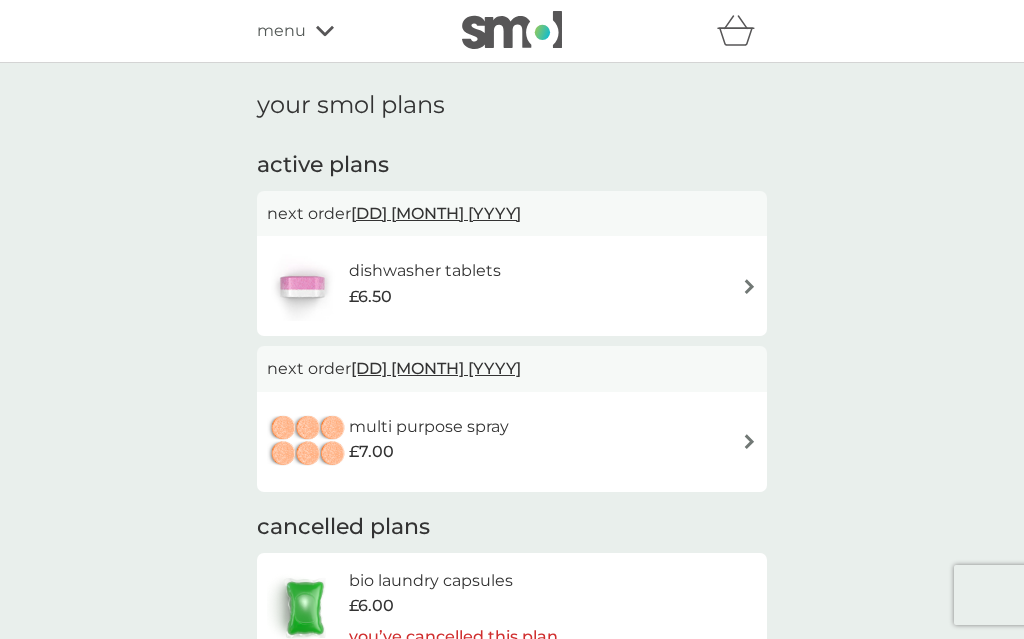 click at bounding box center [749, 286] 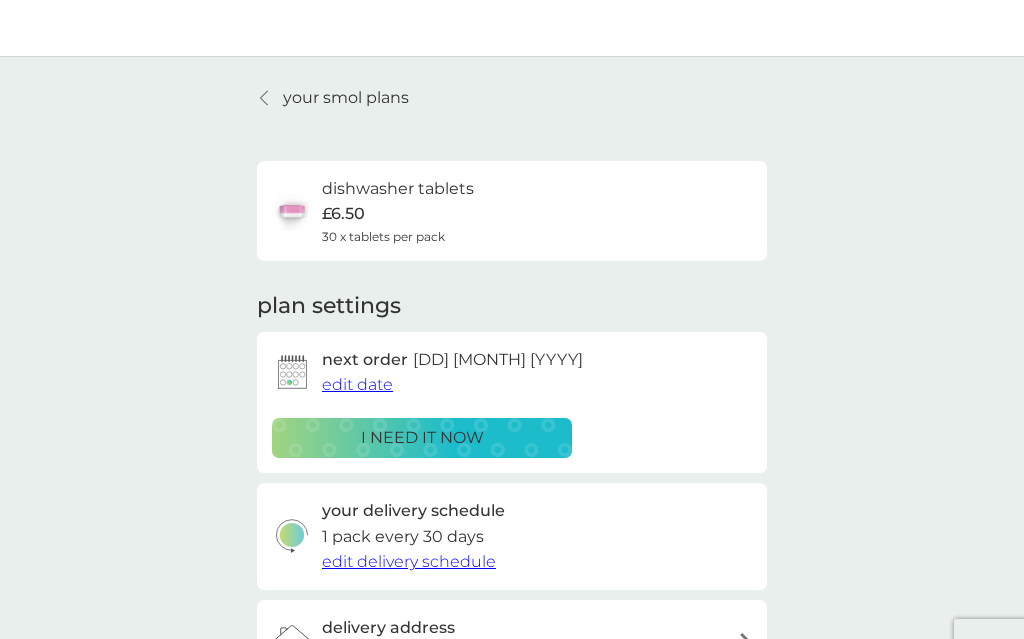scroll, scrollTop: 5, scrollLeft: 0, axis: vertical 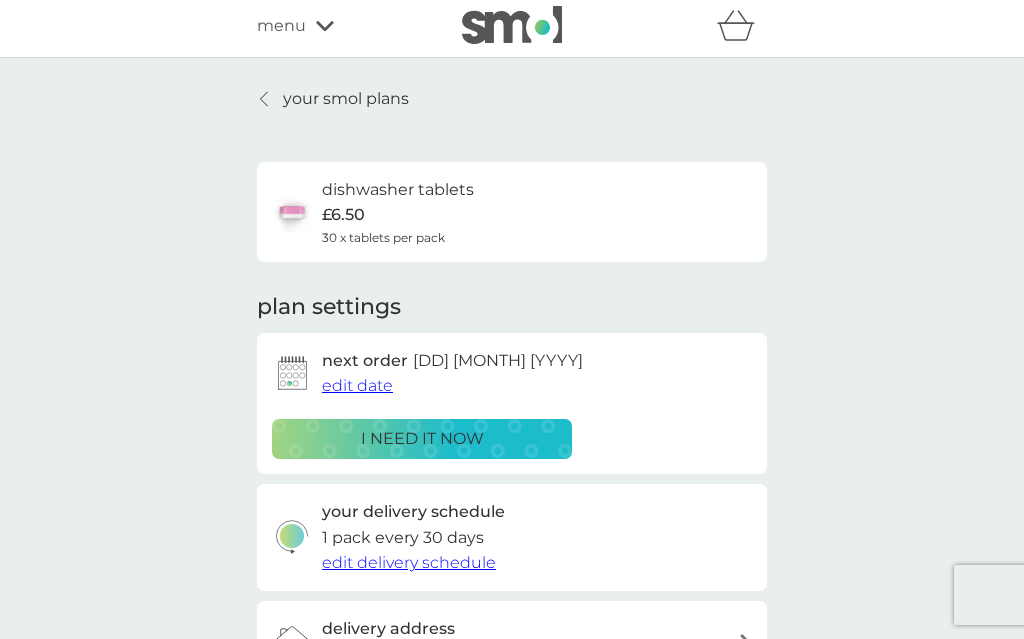click on "dishwasher tablets £6.50 30 x tablets per pack" at bounding box center (512, 212) 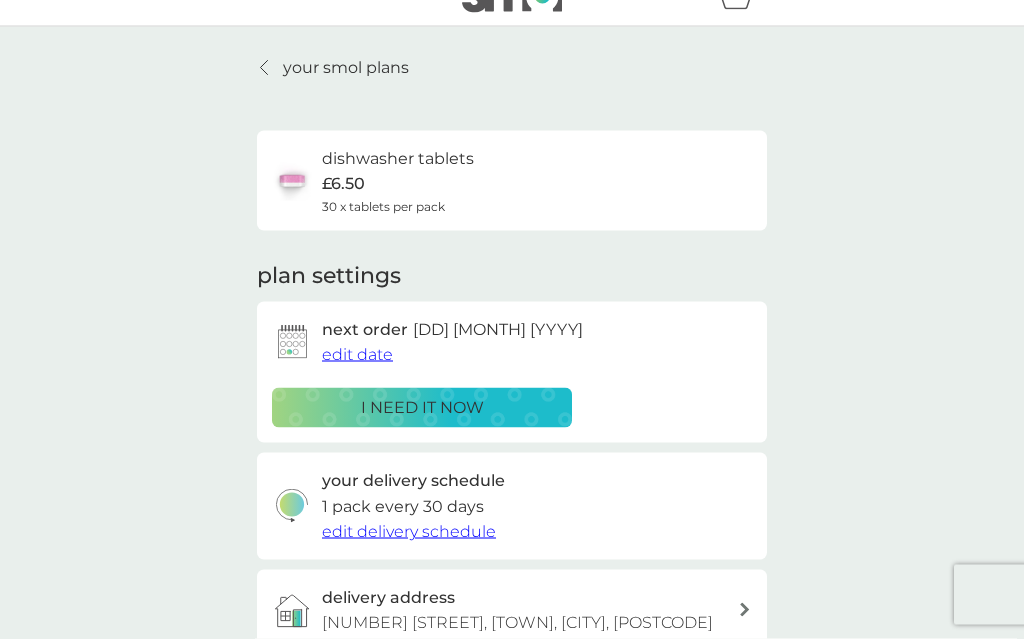 scroll, scrollTop: 38, scrollLeft: 0, axis: vertical 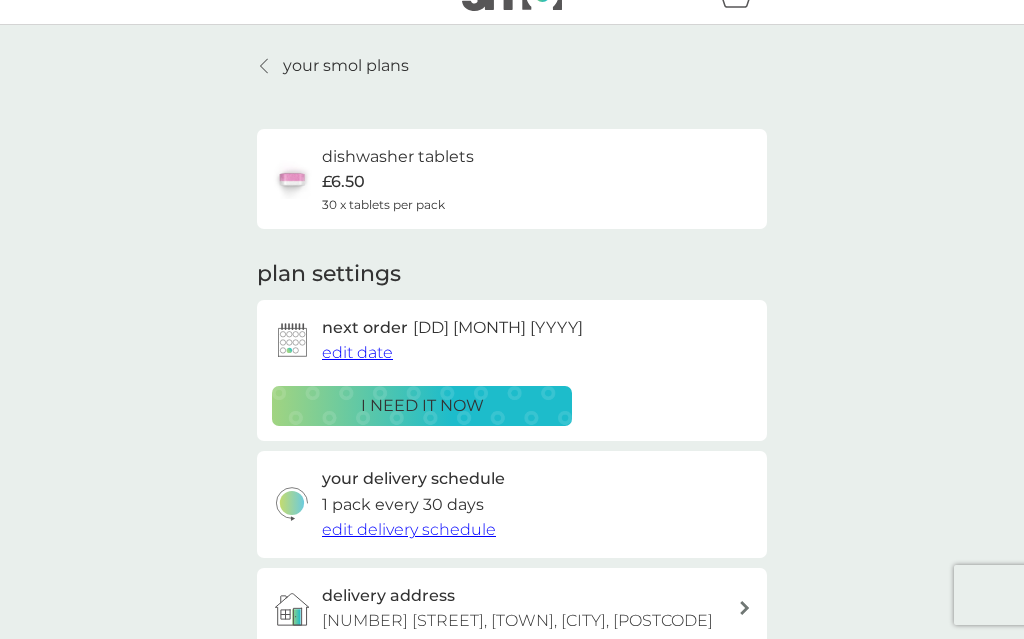 click on "edit date" at bounding box center [357, 352] 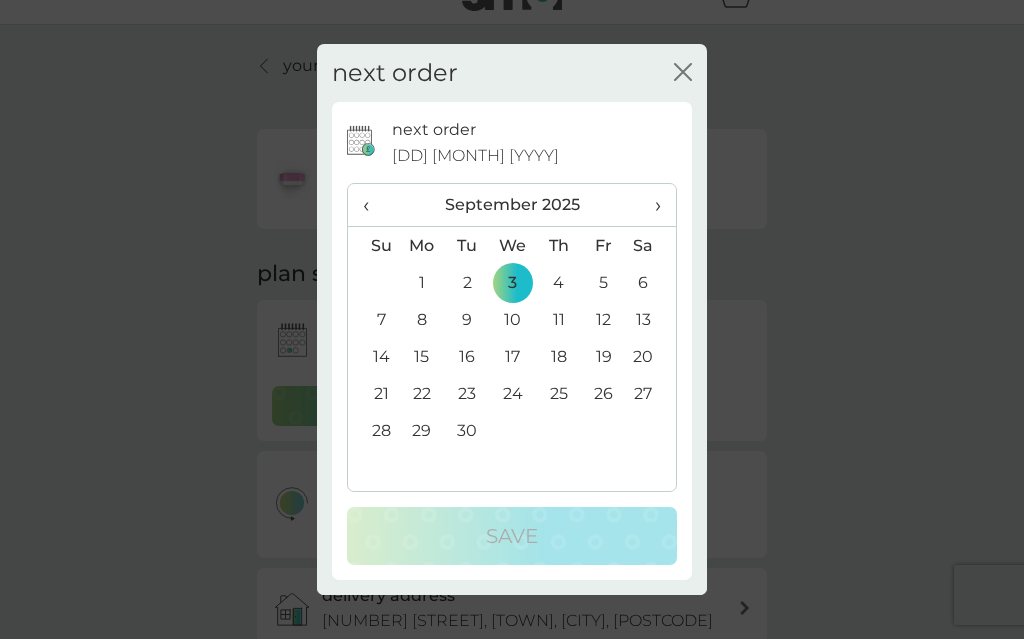 click on "›" at bounding box center [651, 205] 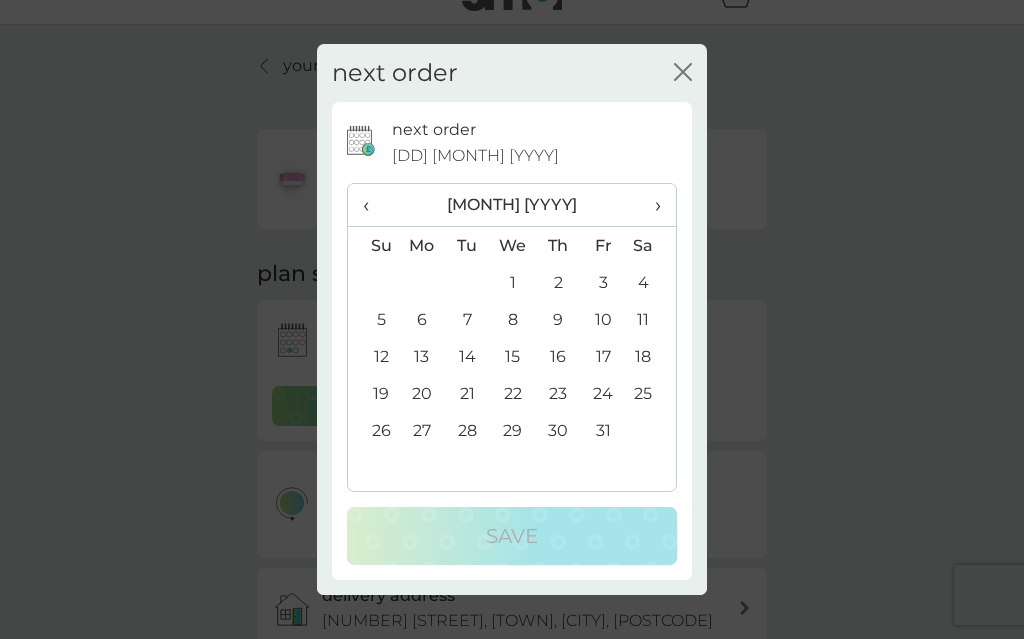 click on "3" at bounding box center (603, 282) 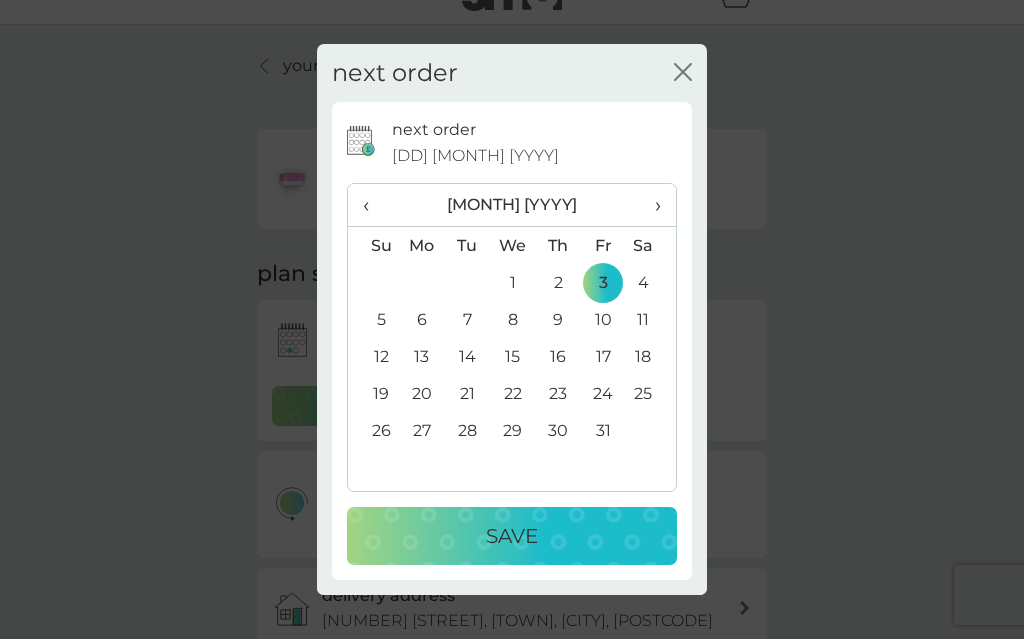 click on "Save" at bounding box center [512, 536] 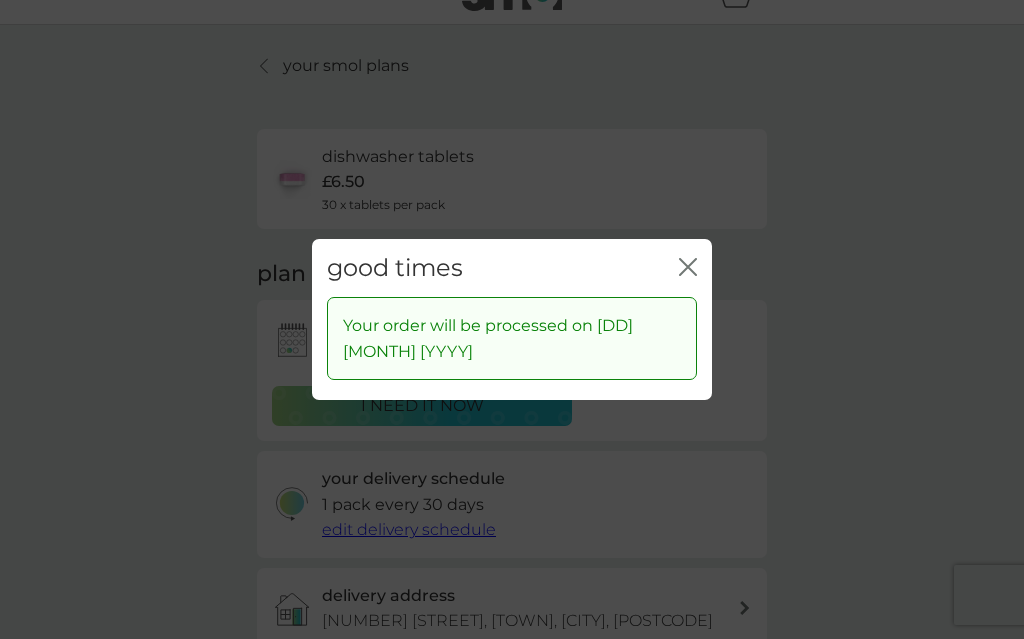 click on "close" 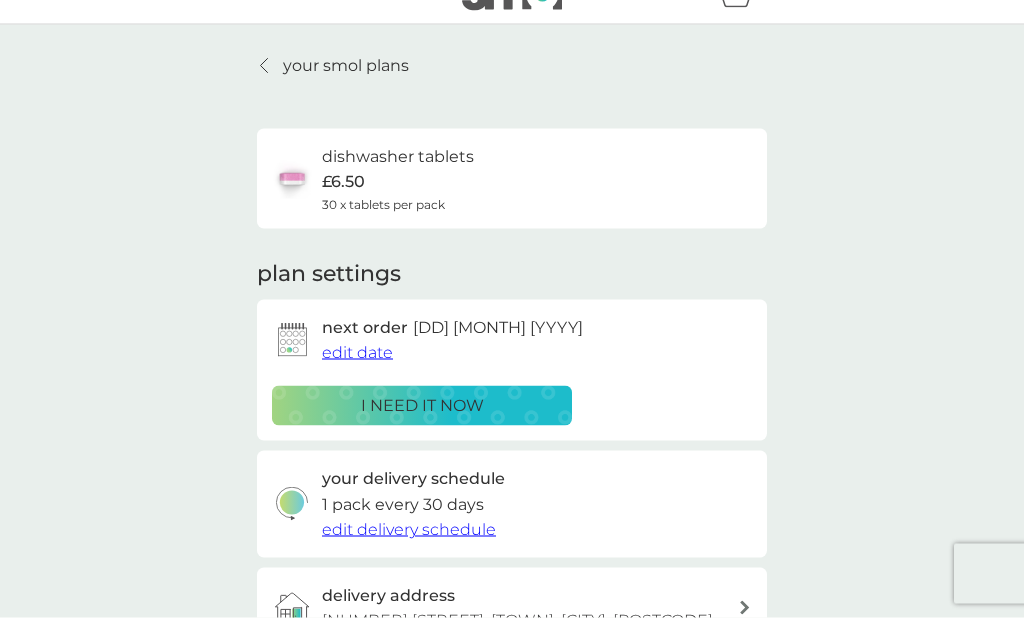 scroll, scrollTop: 43, scrollLeft: 0, axis: vertical 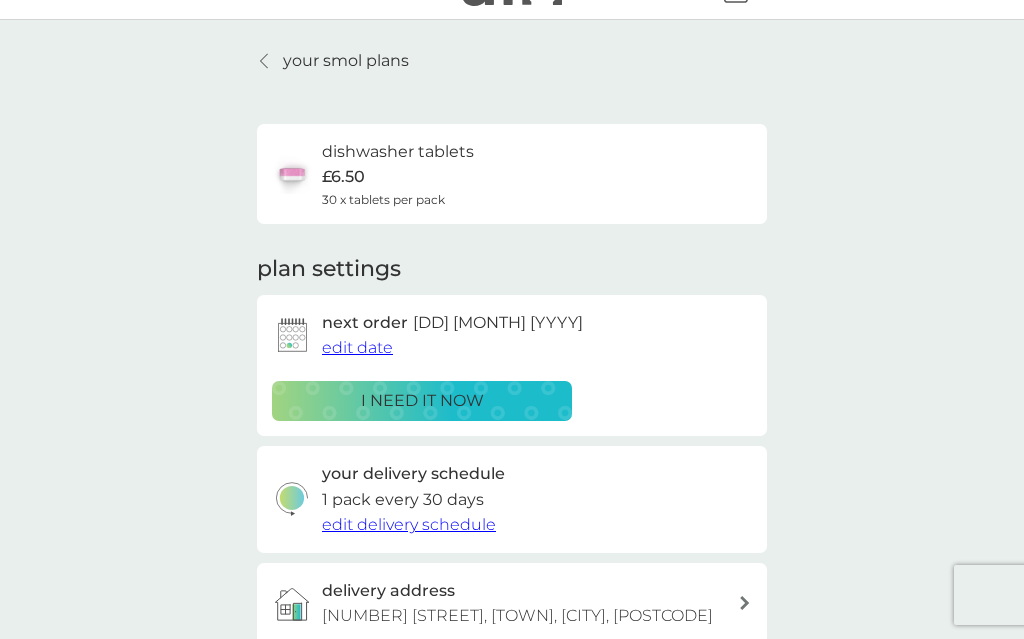 click on "your smol plans dishwasher tablets £6.50 30 x tablets per pack plan settings next order [DD] [MONTH] [YYYY] edit date i need it now your delivery schedule 1 pack every 30 days edit delivery schedule delivery address [NUMBER] [STREET], [TOWN], [CITY], [POSTCODE] donate a wash give back and add 30p to your ongoing plan to donate 2 laundry capsules to The Hygiene Bank charity. ADD TO PLAN Pause plan cancel plan" at bounding box center [512, 510] 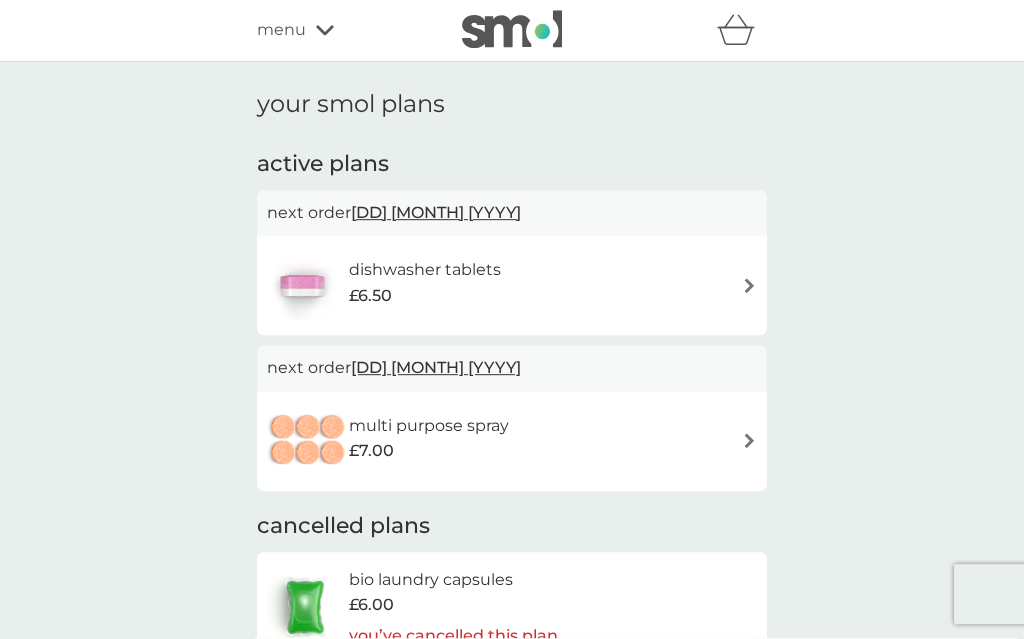 scroll, scrollTop: 87, scrollLeft: 0, axis: vertical 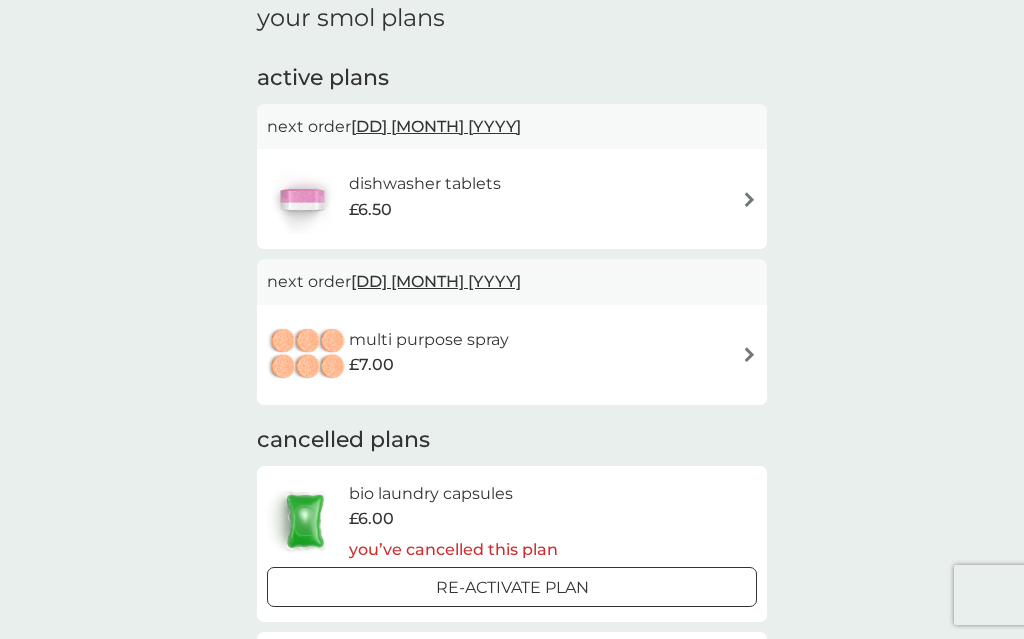 click at bounding box center [749, 354] 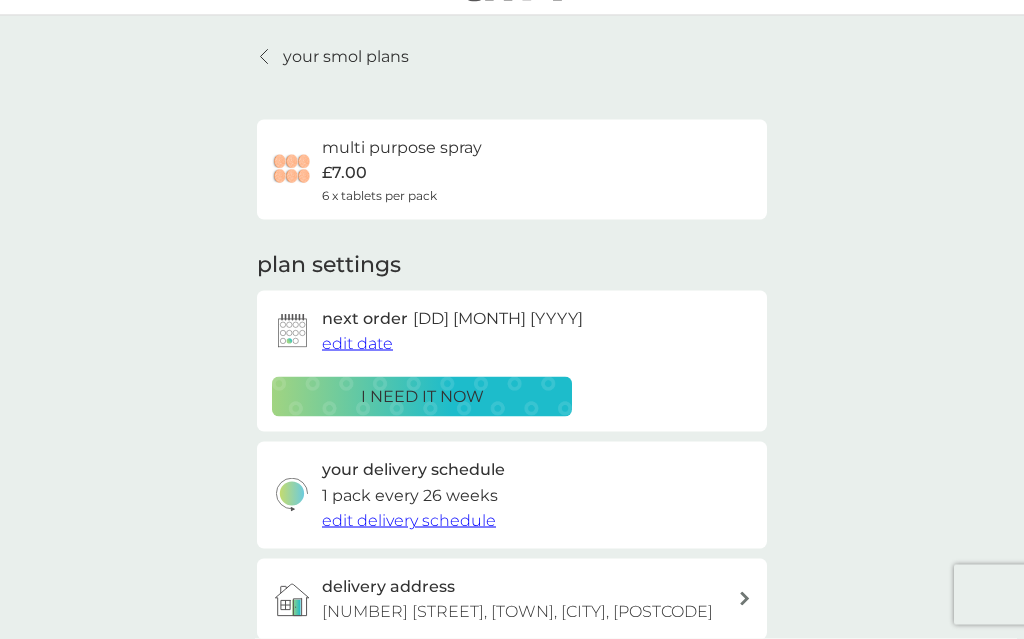 scroll, scrollTop: 52, scrollLeft: 0, axis: vertical 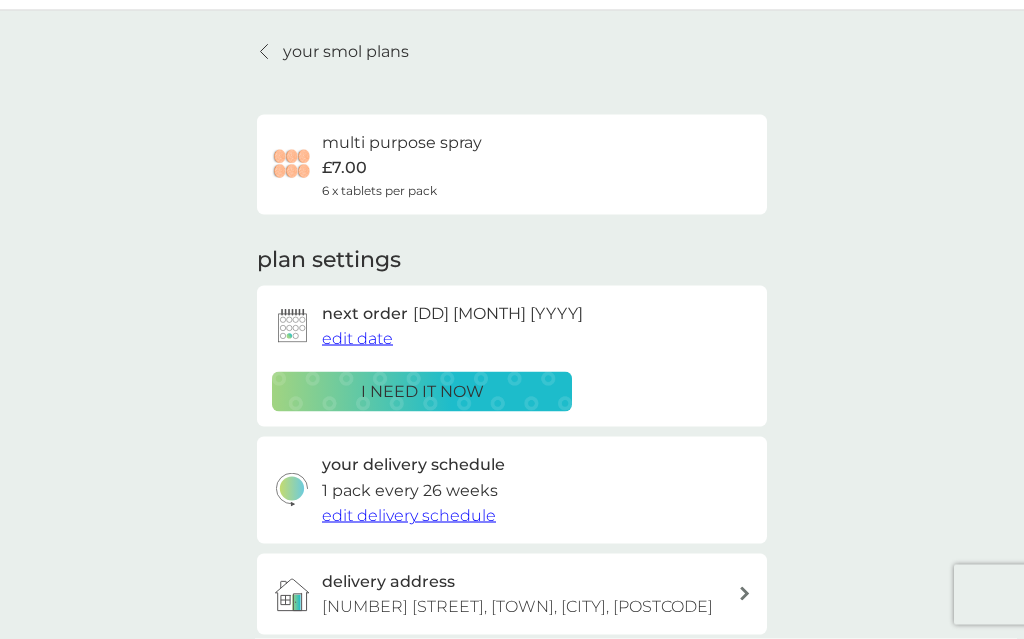 click on "edit delivery schedule" at bounding box center [409, 515] 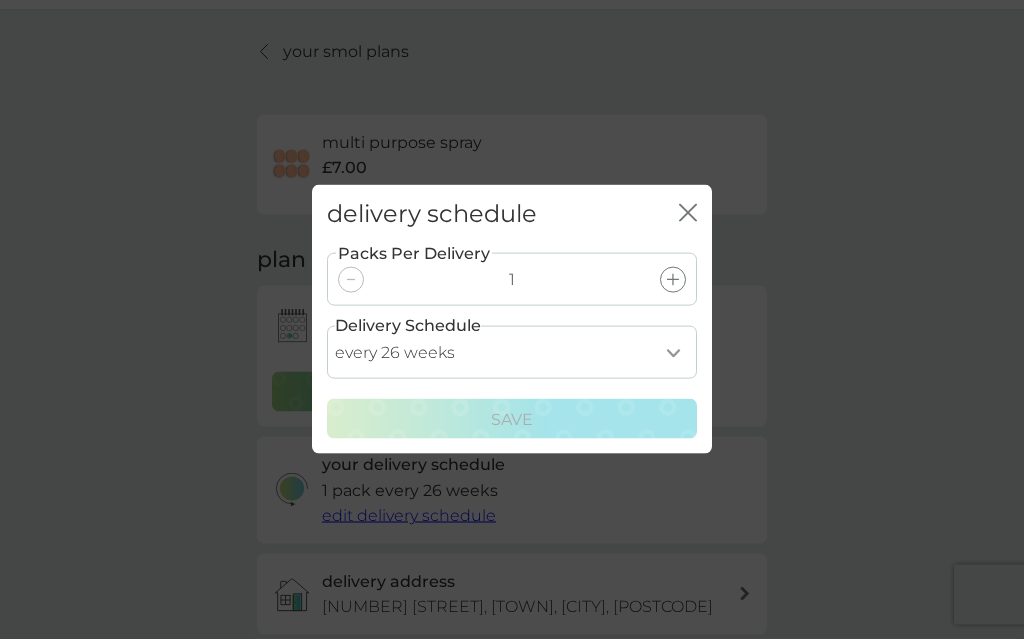 scroll, scrollTop: 53, scrollLeft: 0, axis: vertical 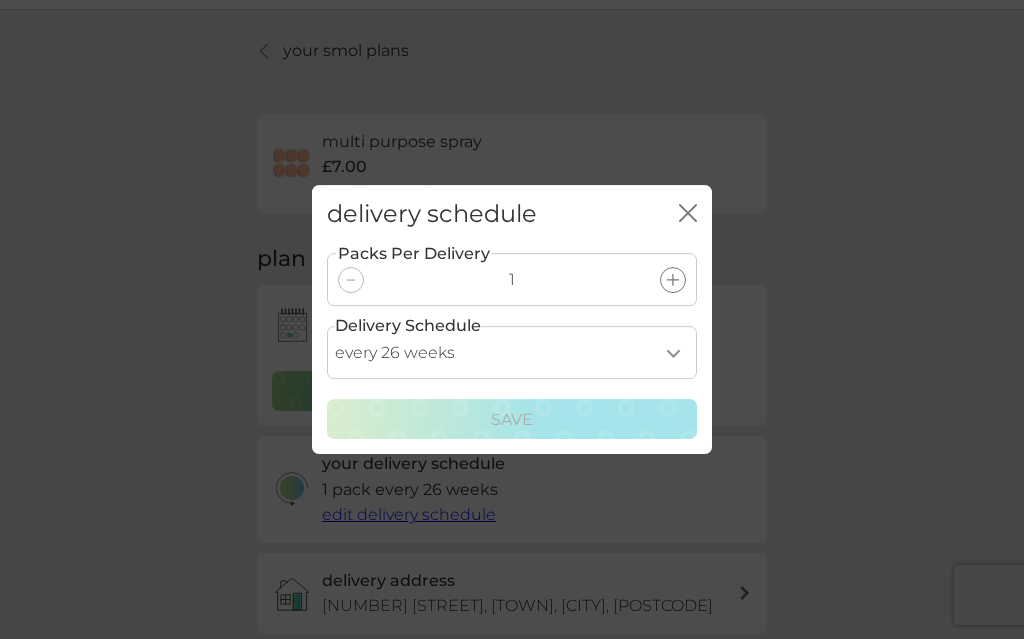 click on "every 1 week every 2 weeks every 3 weeks every 4 weeks every 5 weeks every 6 weeks every 7 weeks every 8 weeks every 9 weeks every 10 weeks every 11 weeks every 12 weeks every 13 weeks every 14 weeks every 15 weeks every 16 weeks every 17 weeks every 18 weeks every 19 weeks every 20 weeks every 21 weeks every 22 weeks every 23 weeks every 24 weeks every 25 weeks every 26 weeks every 27 weeks every 28 weeks every 29 weeks every 30 weeks every 31 weeks every 32 weeks every 33 weeks every 34 weeks every 35 weeks" at bounding box center [512, 352] 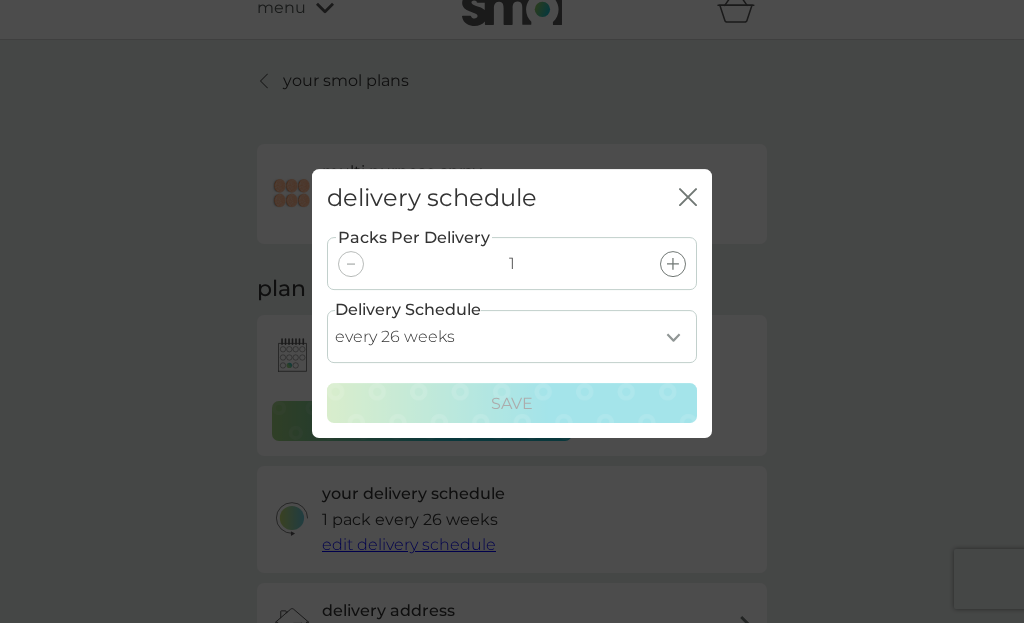 scroll, scrollTop: 0, scrollLeft: 0, axis: both 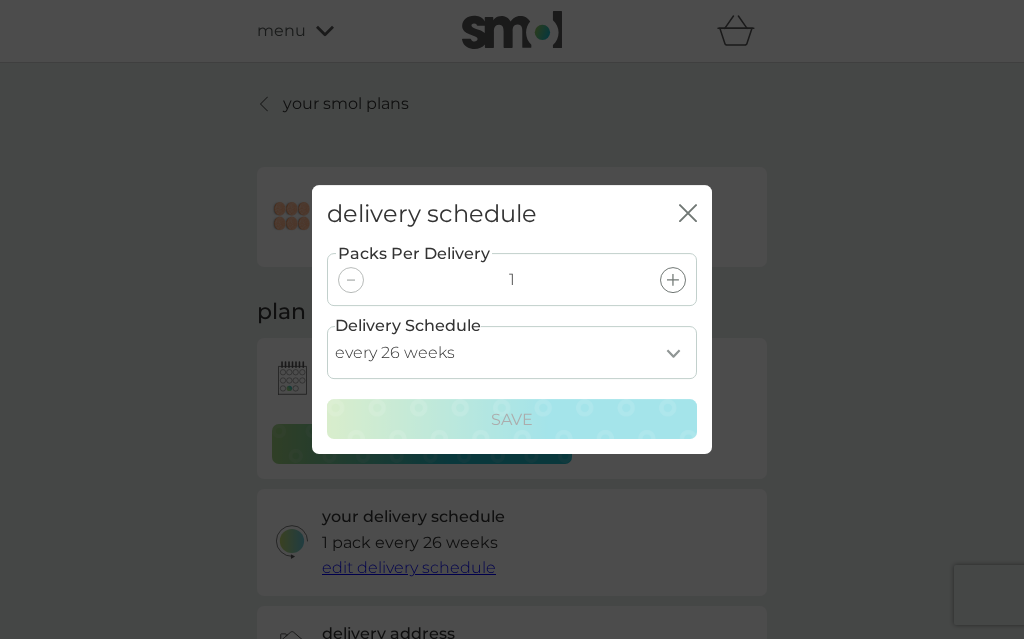 click on "close" 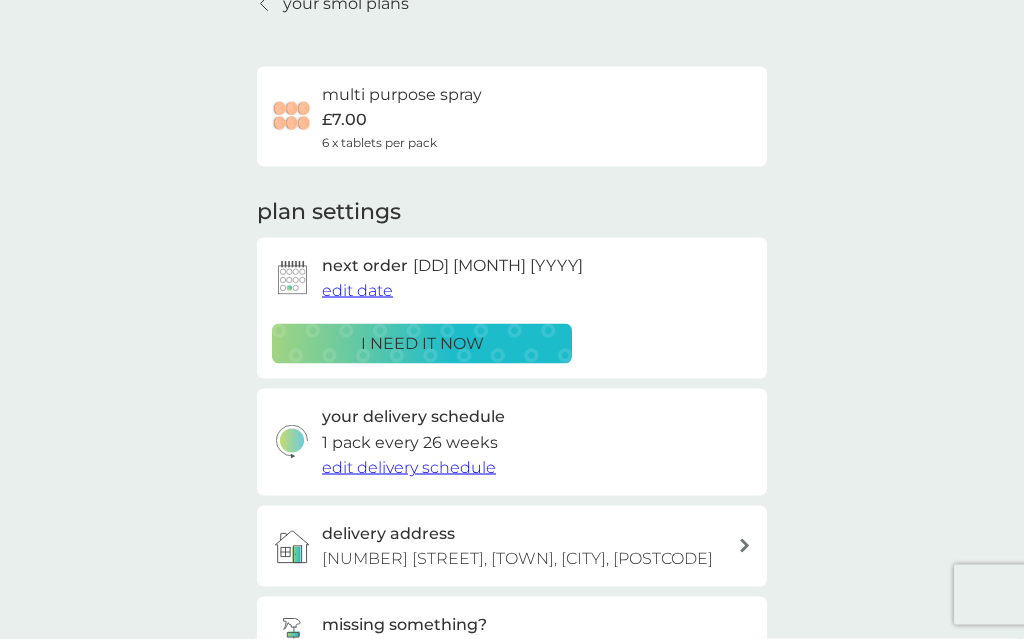 scroll, scrollTop: 103, scrollLeft: 0, axis: vertical 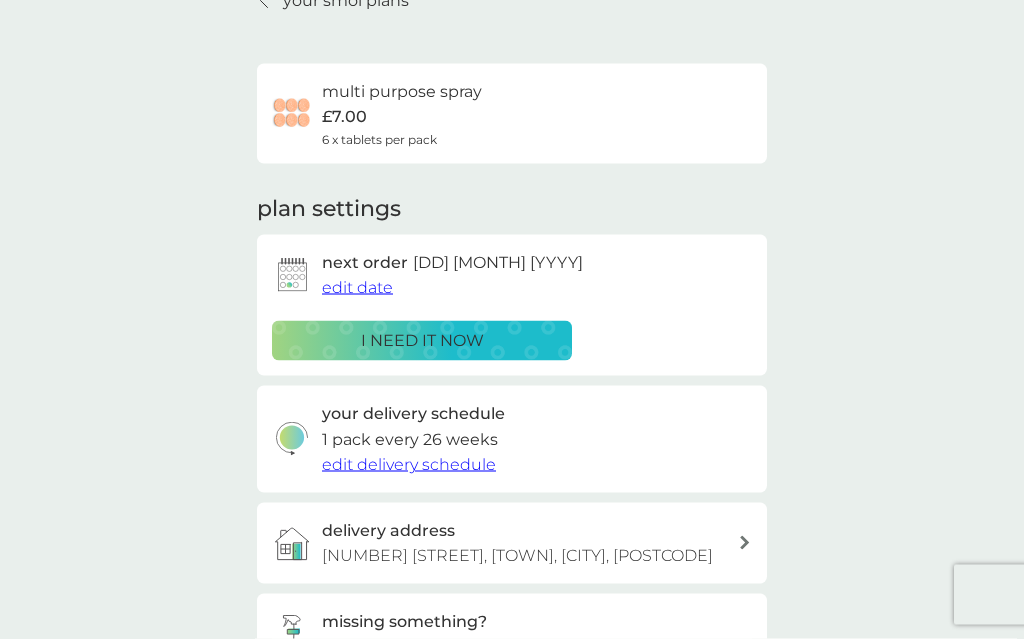click on "edit delivery schedule" at bounding box center (409, 465) 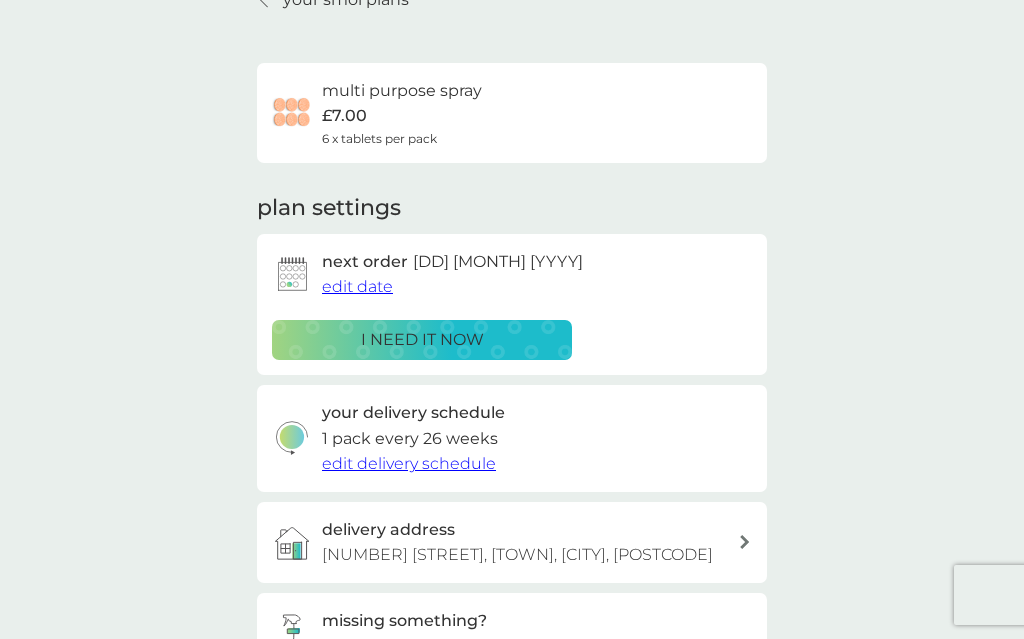 select on "182" 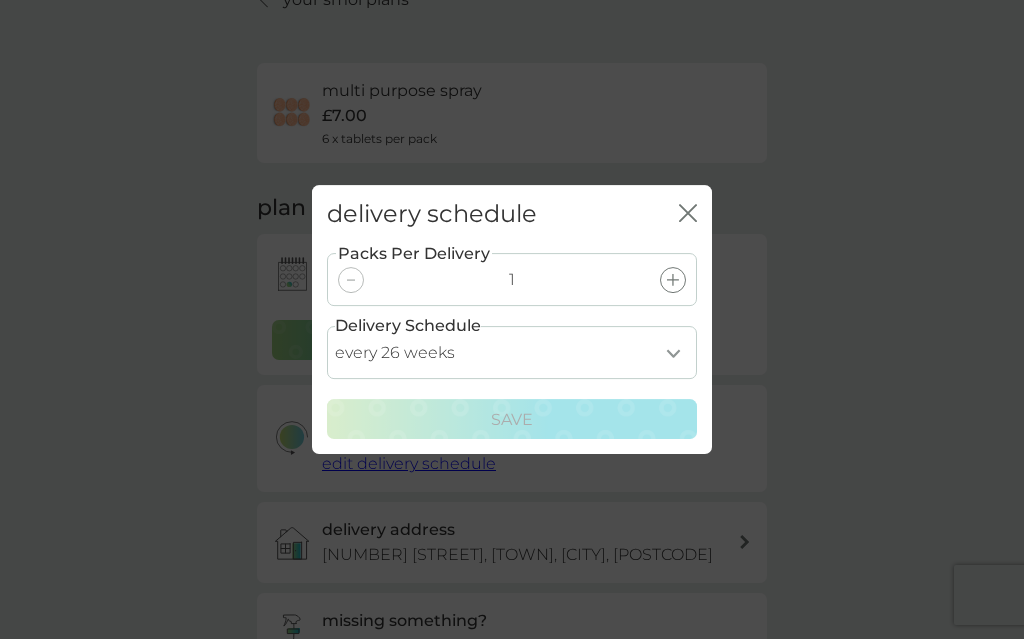 click on "close" 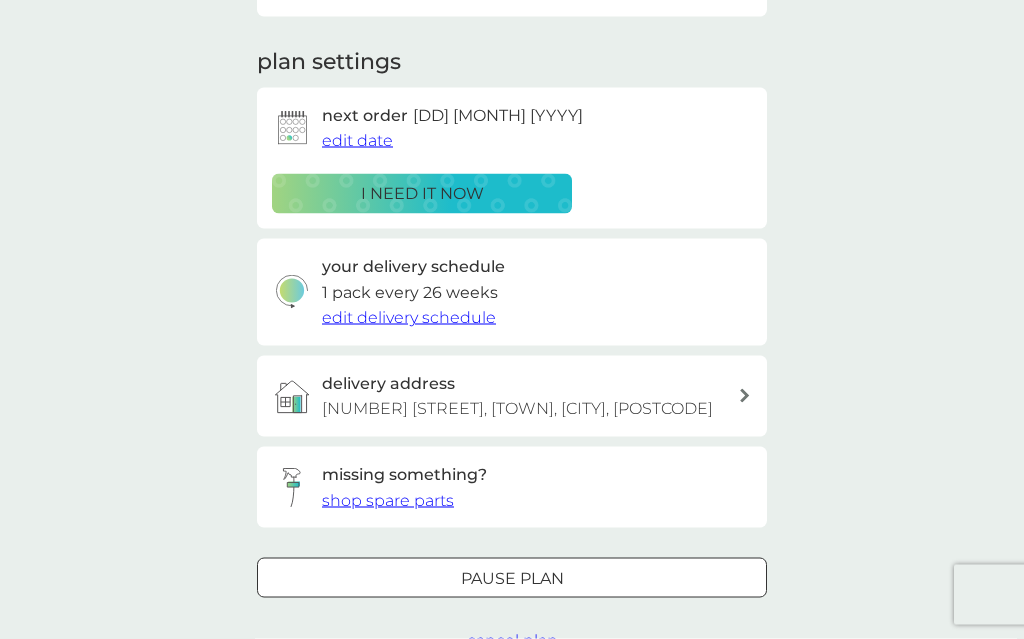 scroll, scrollTop: 254, scrollLeft: 0, axis: vertical 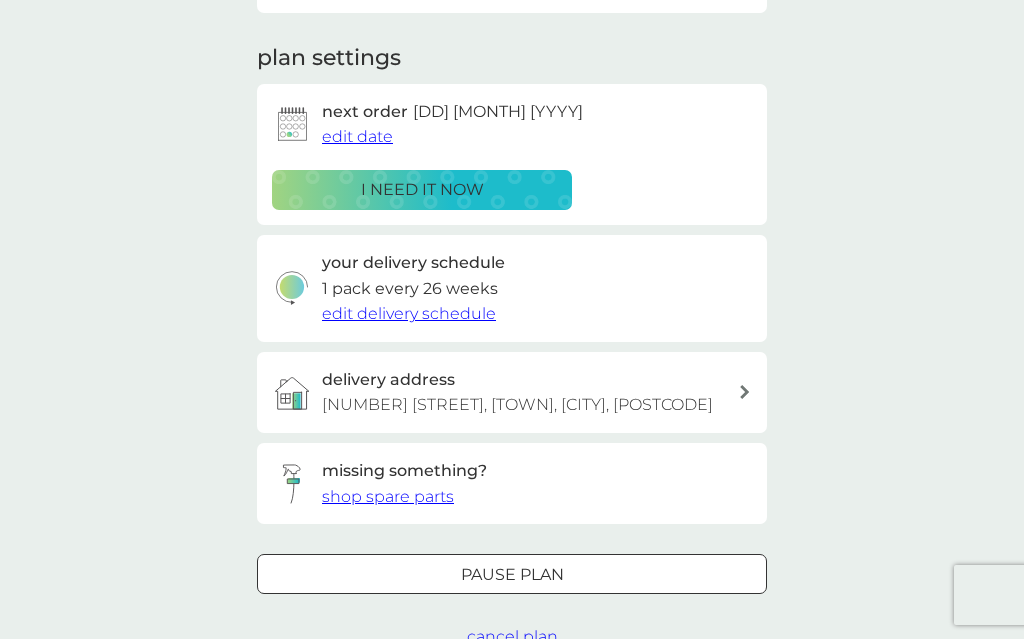 click at bounding box center (512, 574) 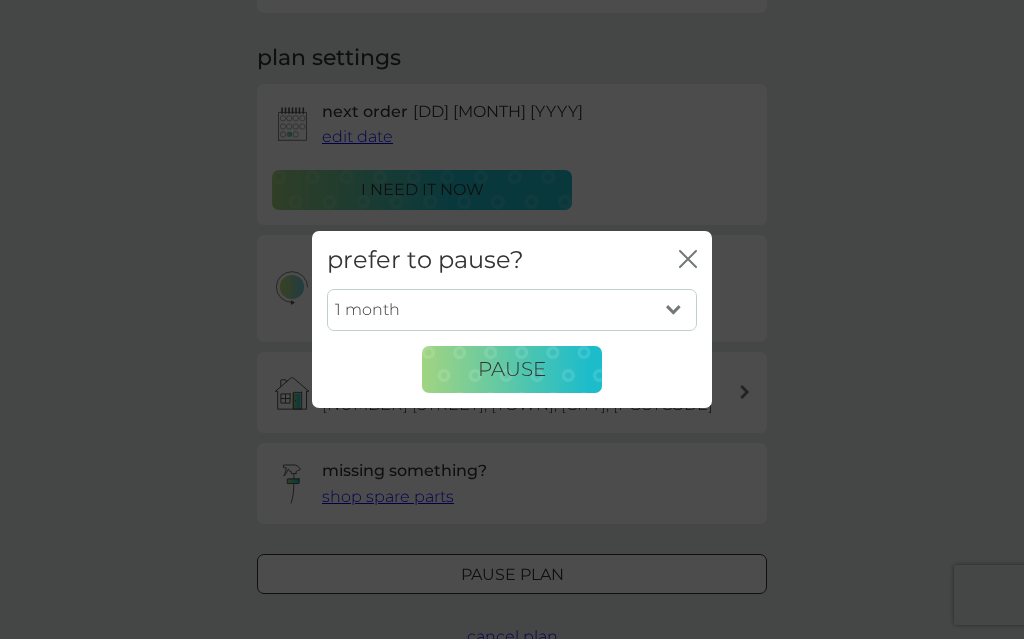 click on "1 month 2 months 3 months 4 months 5 months 6 months" at bounding box center (512, 310) 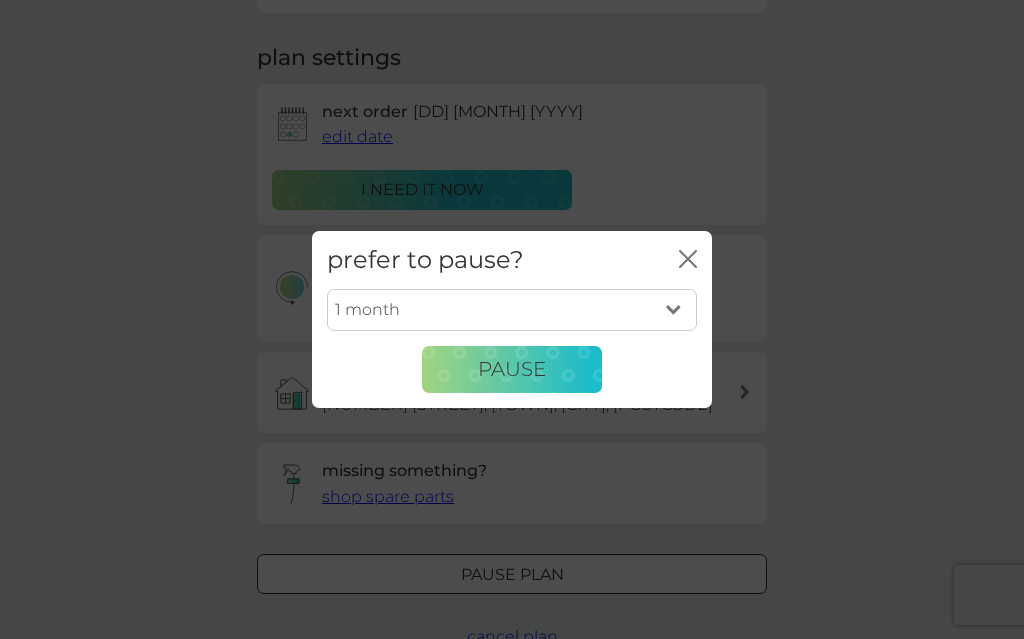 select on "3" 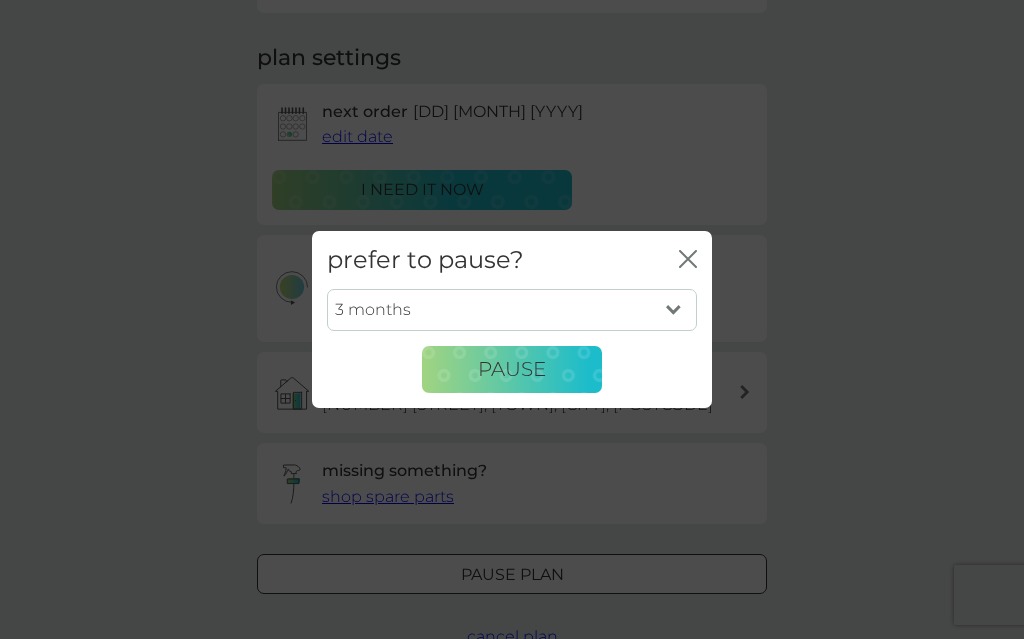 click on "Pause" at bounding box center (512, 369) 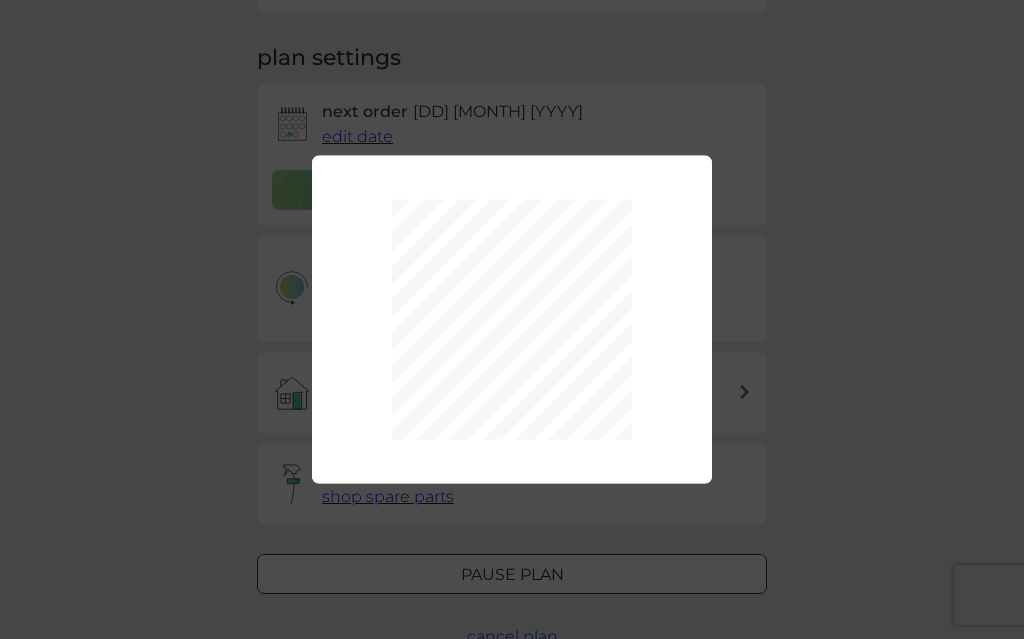 click on "1 month 2 months 3 months 4 months 5 months 6 months Pause" at bounding box center (512, 319) 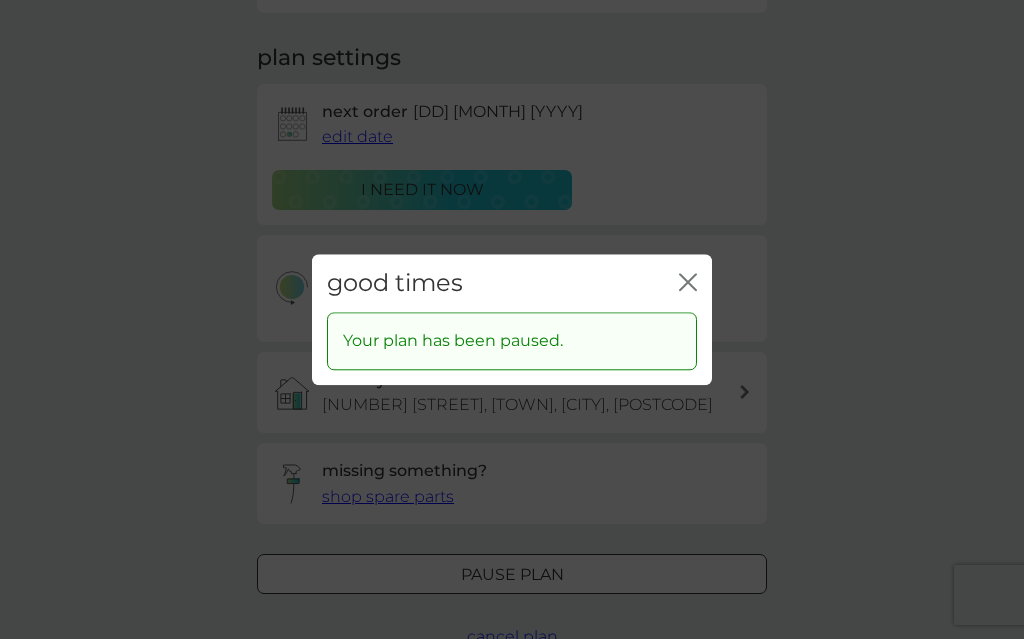 click on "close" 